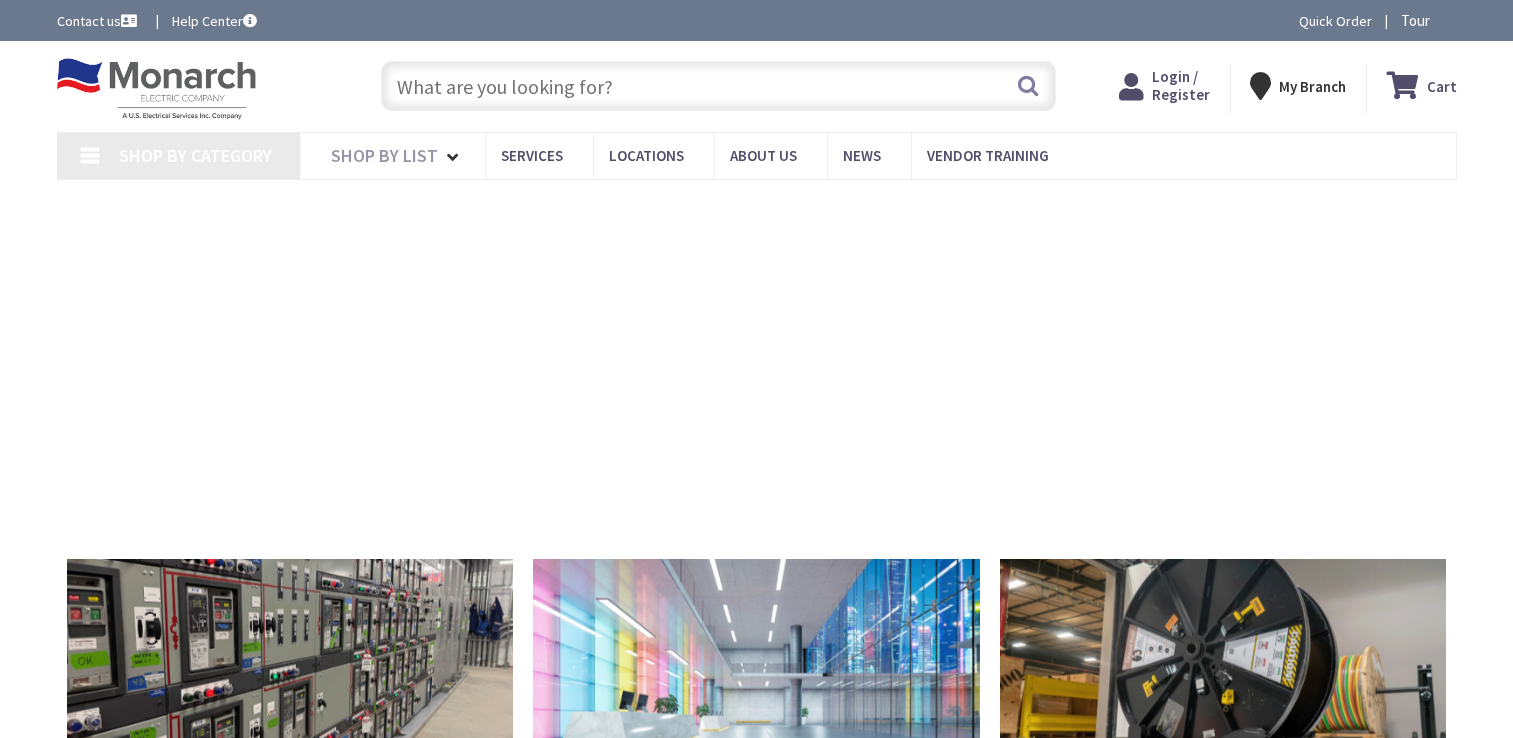 scroll, scrollTop: 0, scrollLeft: 0, axis: both 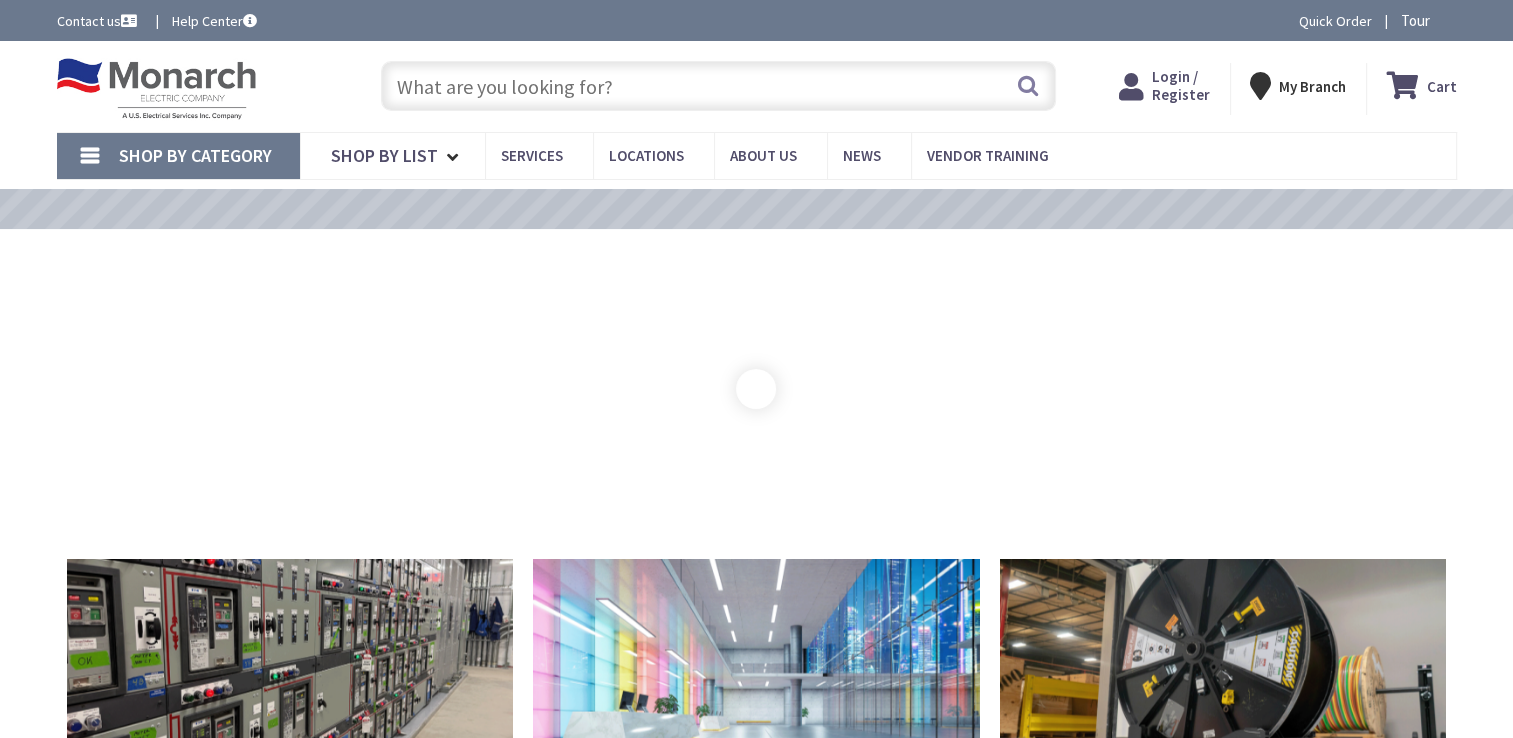 click at bounding box center [718, 86] 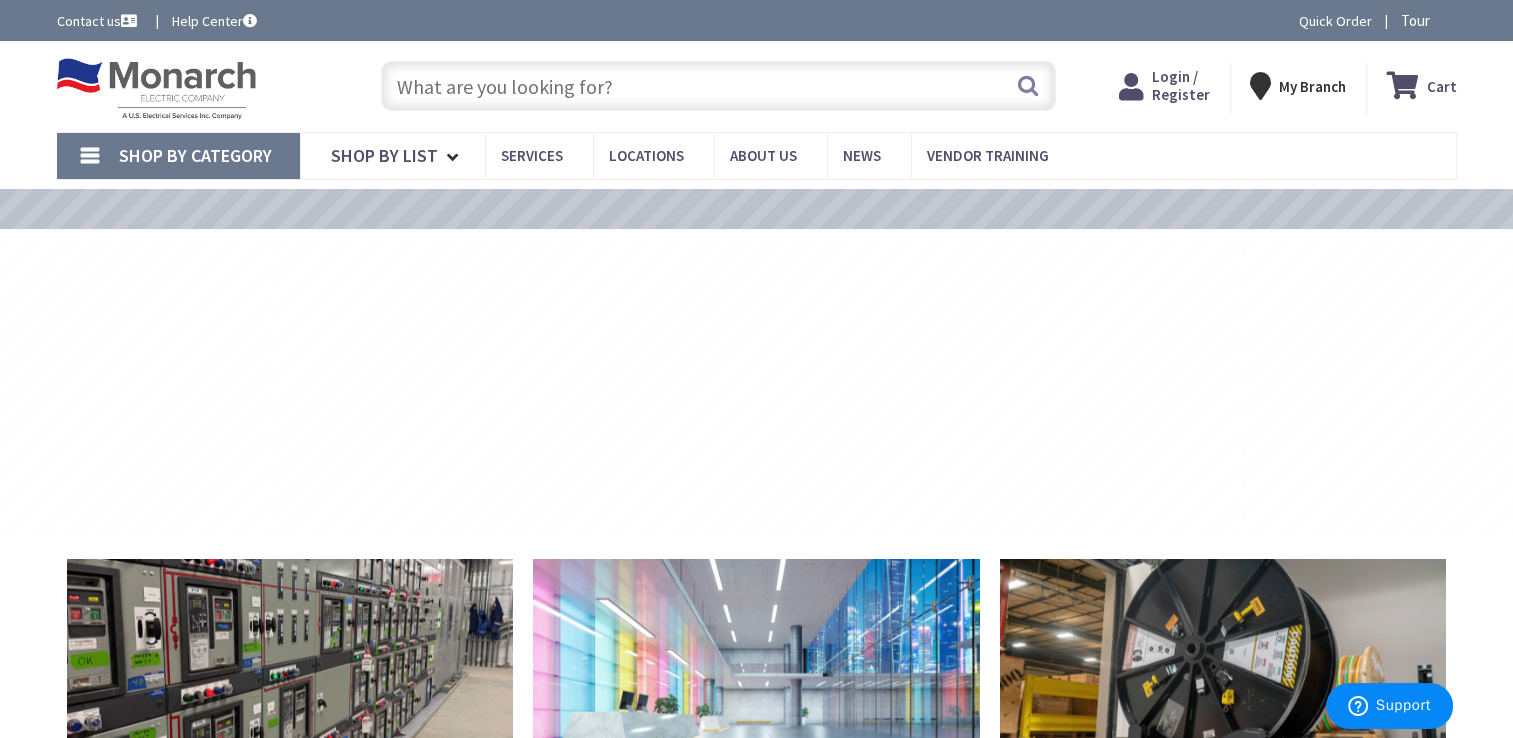 scroll, scrollTop: 0, scrollLeft: 0, axis: both 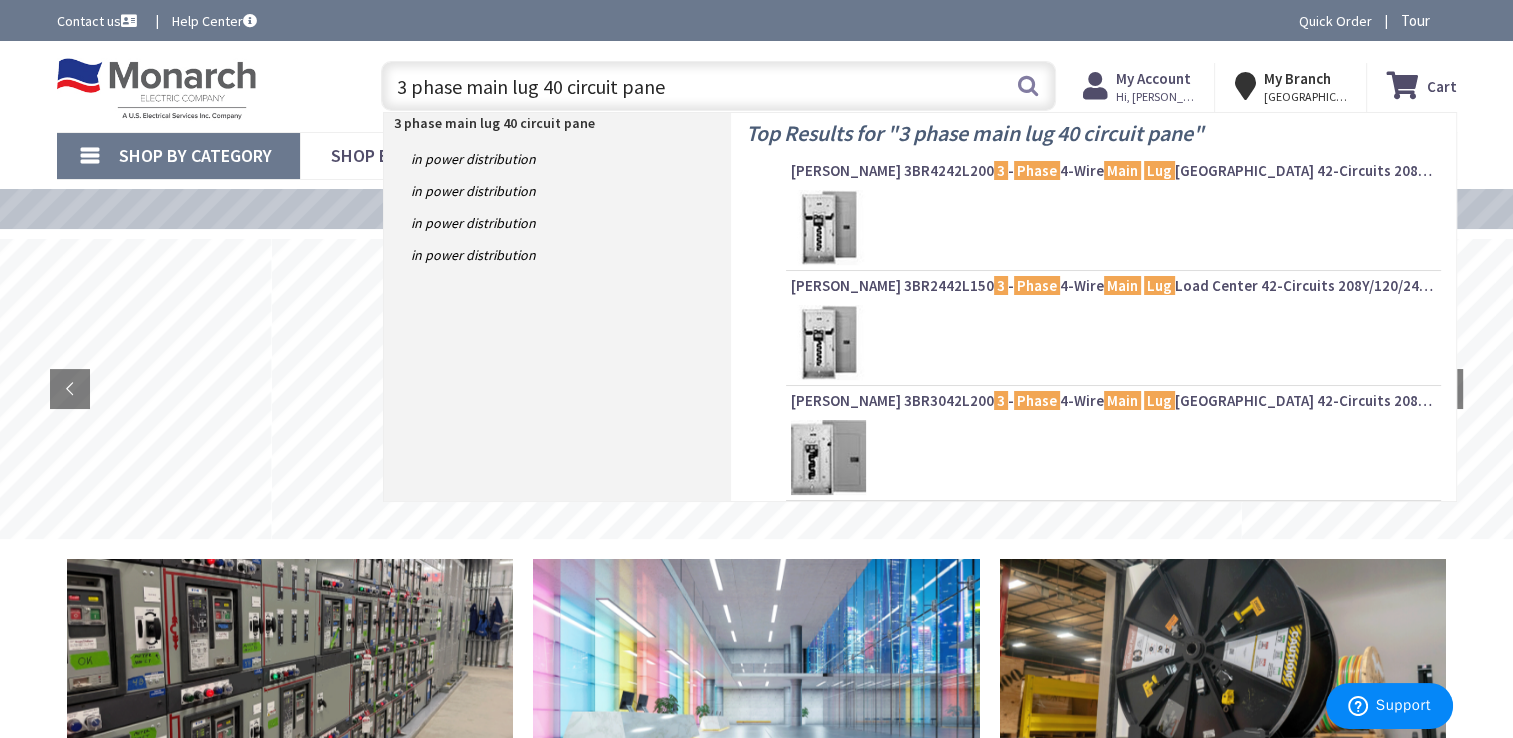 type on "3 phase main lug 40 circuit panel" 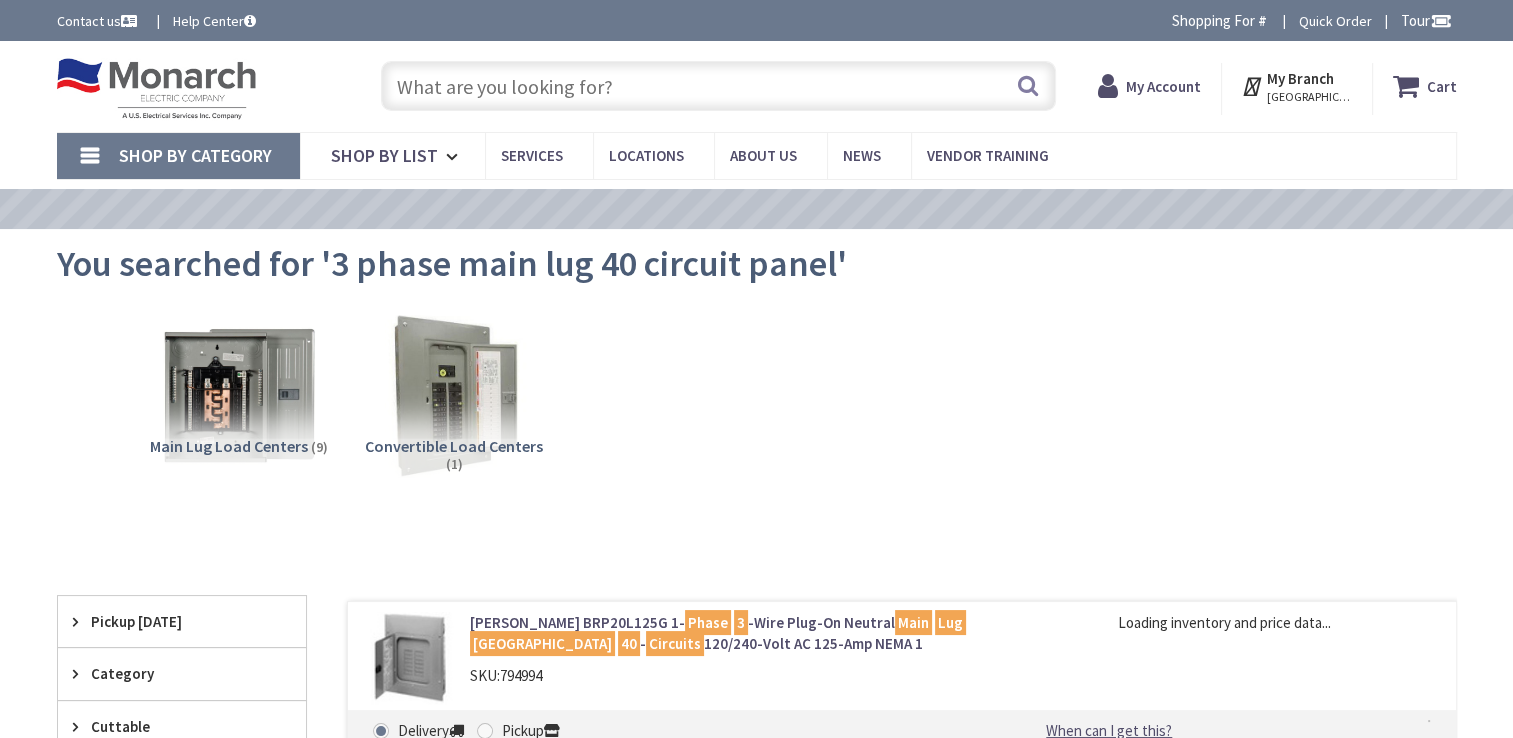 scroll, scrollTop: 0, scrollLeft: 0, axis: both 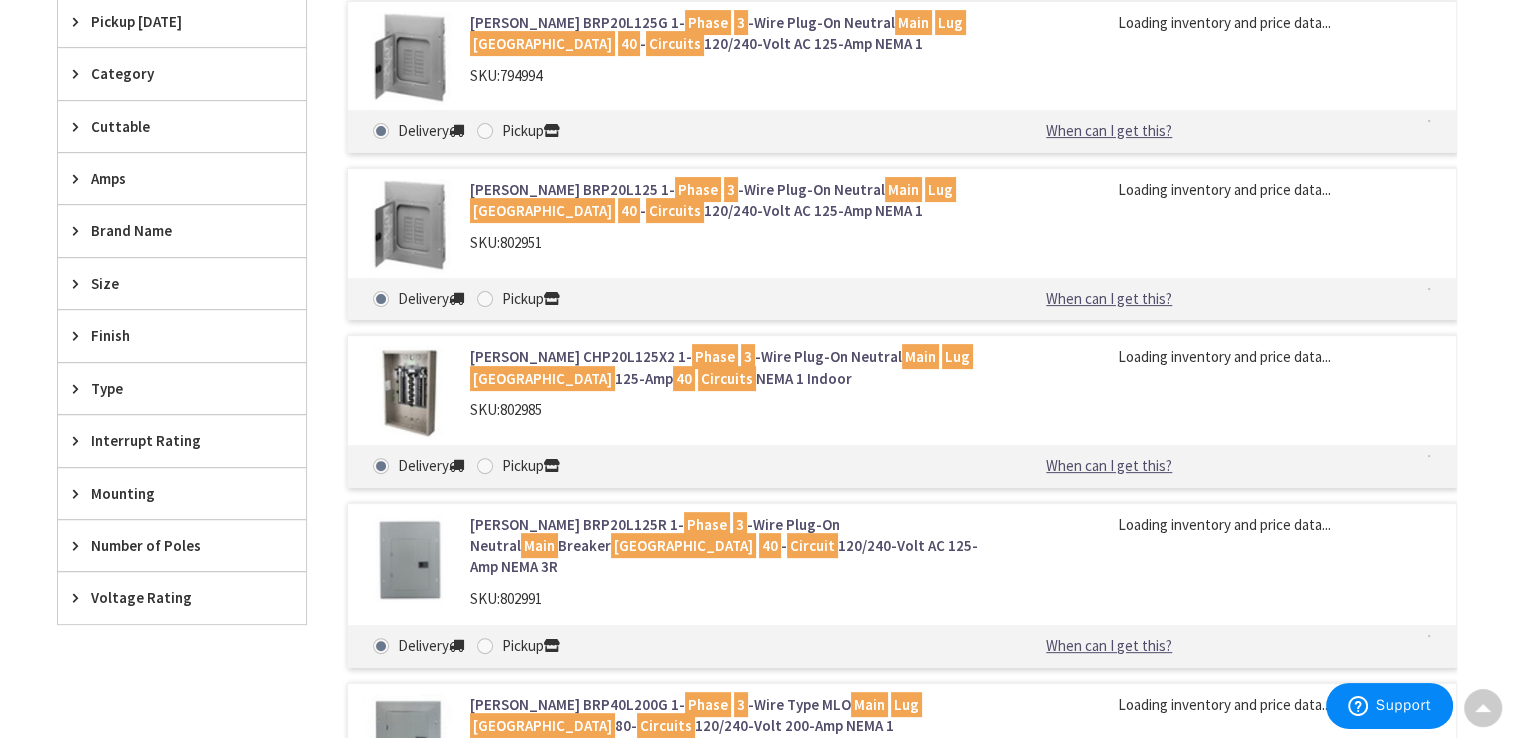 click on "Eaton CHP20L125X2 1- Phase   3 -Wire Plug-On Neutral  Main   Lug   Load Center  125-Amp  40   Circuits  NEMA 1 Indoor" at bounding box center [724, 367] 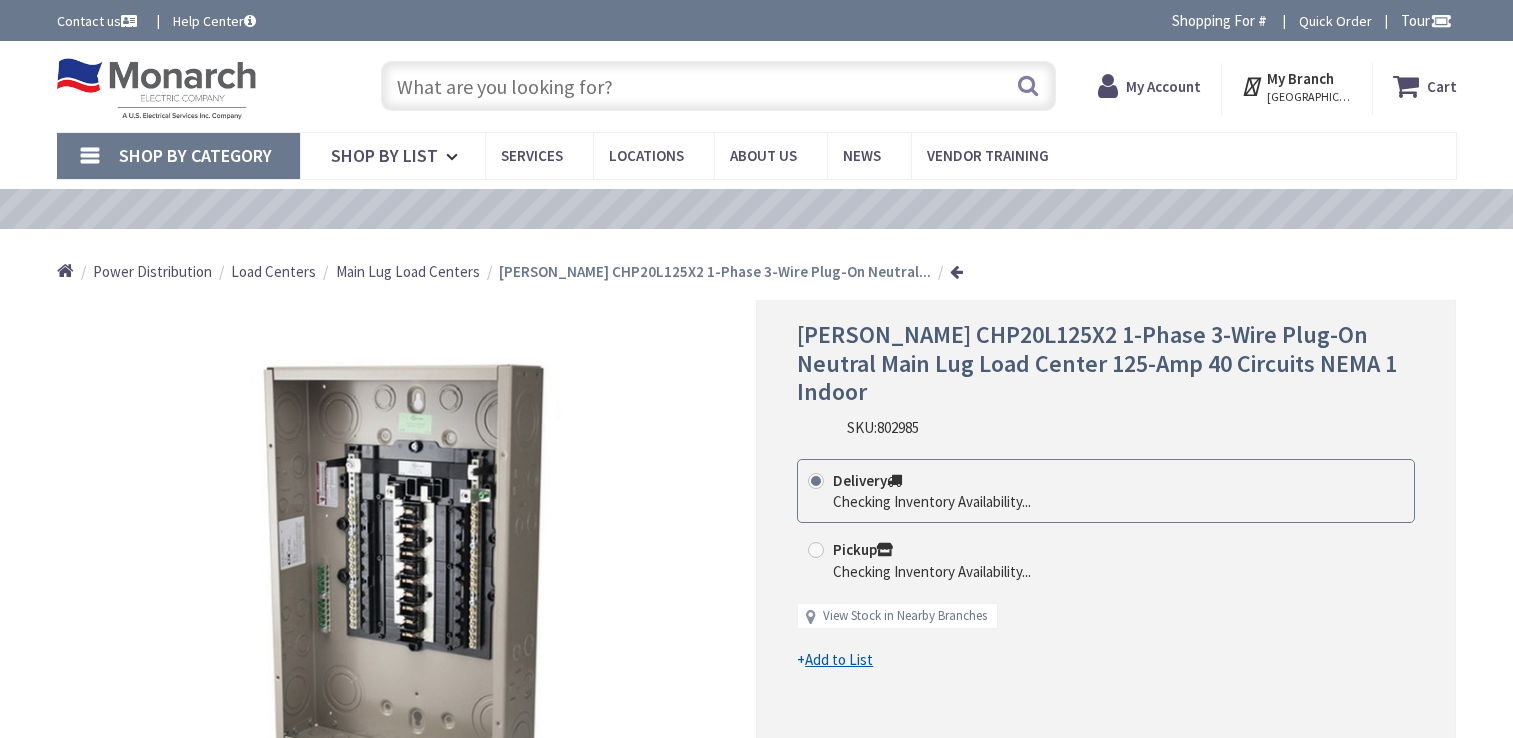 scroll, scrollTop: 0, scrollLeft: 0, axis: both 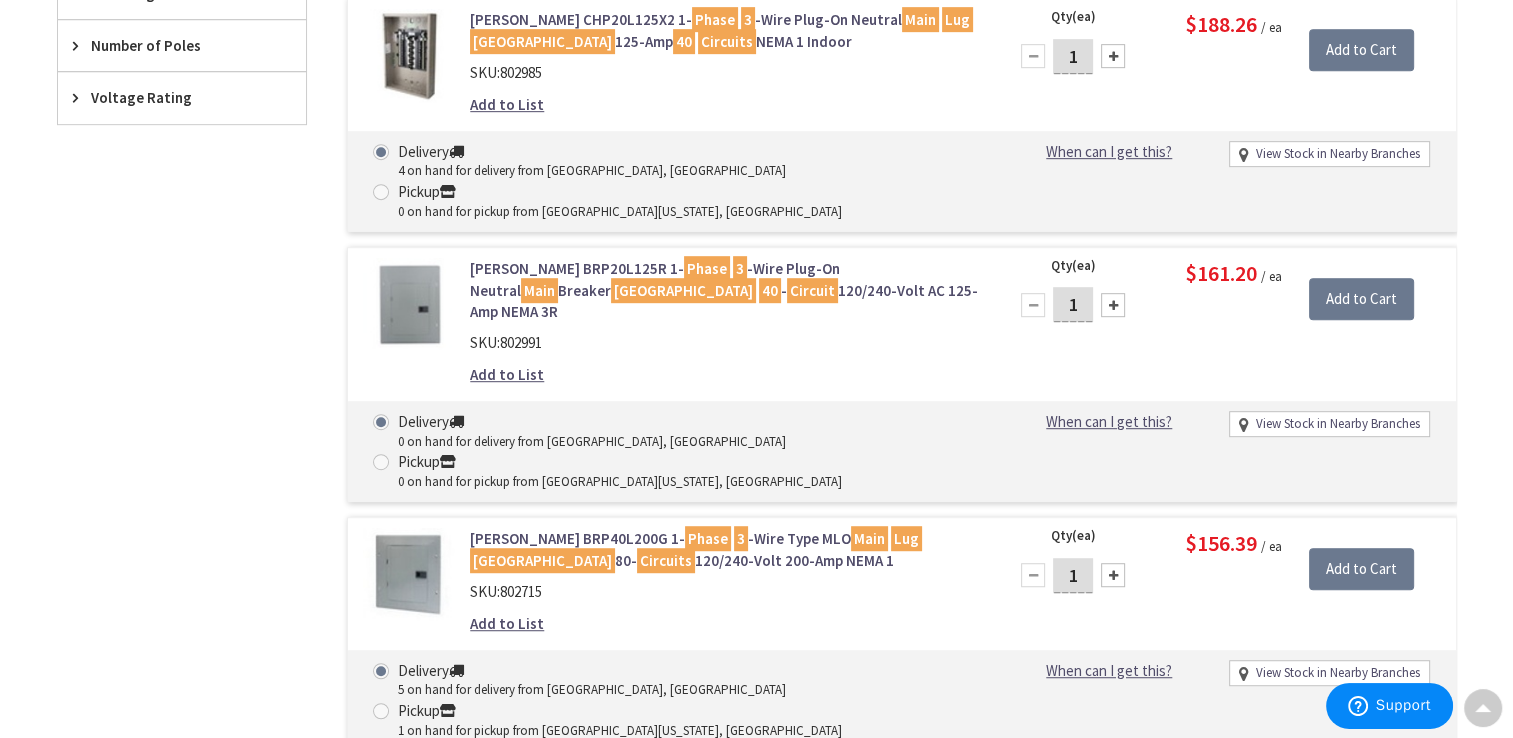 click on "Eaton BRP40L200G 1- Phase   3 -Wire Type MLO  Main   Lug   Load Center  80- Circuits  120/240-Volt 200-Amp NEMA 1" at bounding box center [724, 549] 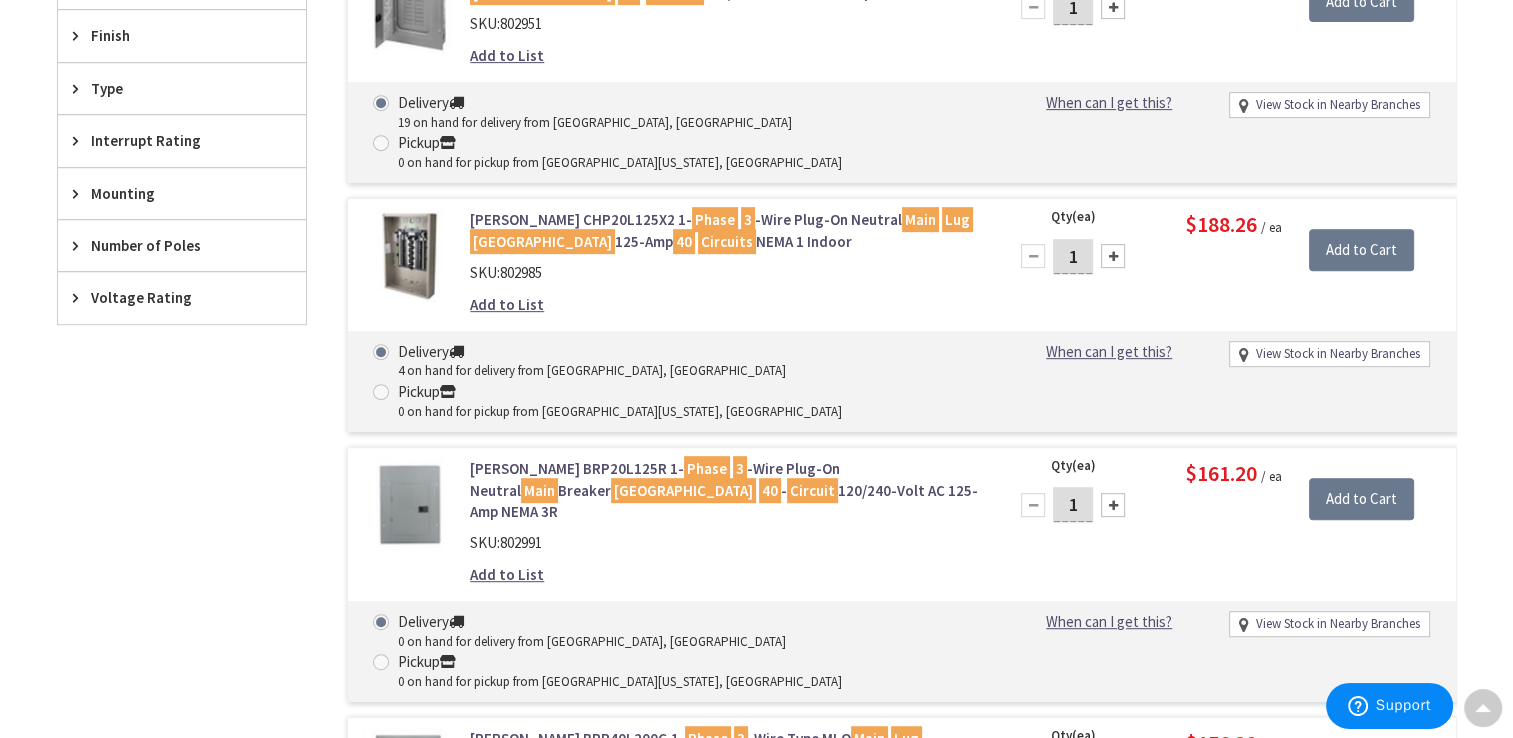 scroll, scrollTop: 800, scrollLeft: 0, axis: vertical 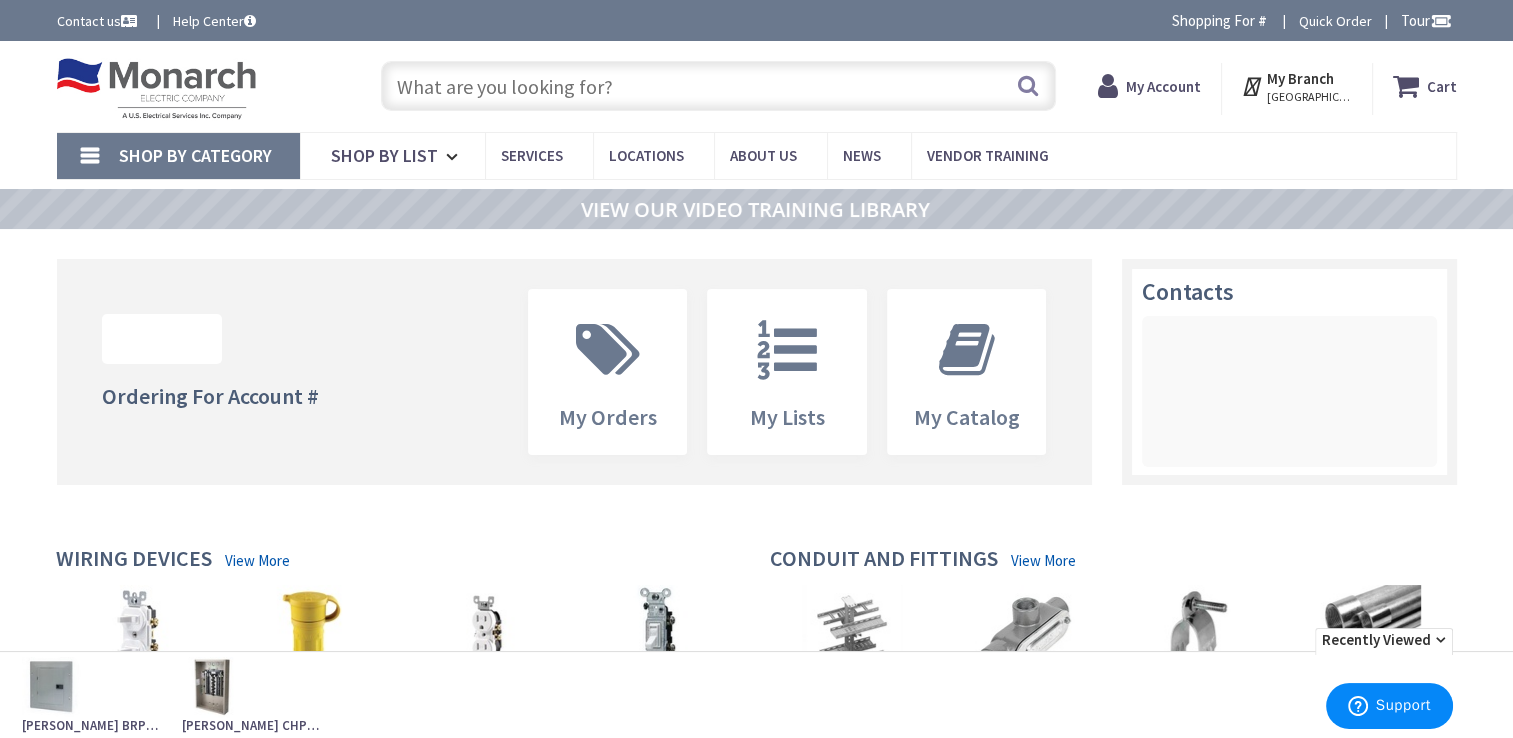 click at bounding box center (718, 86) 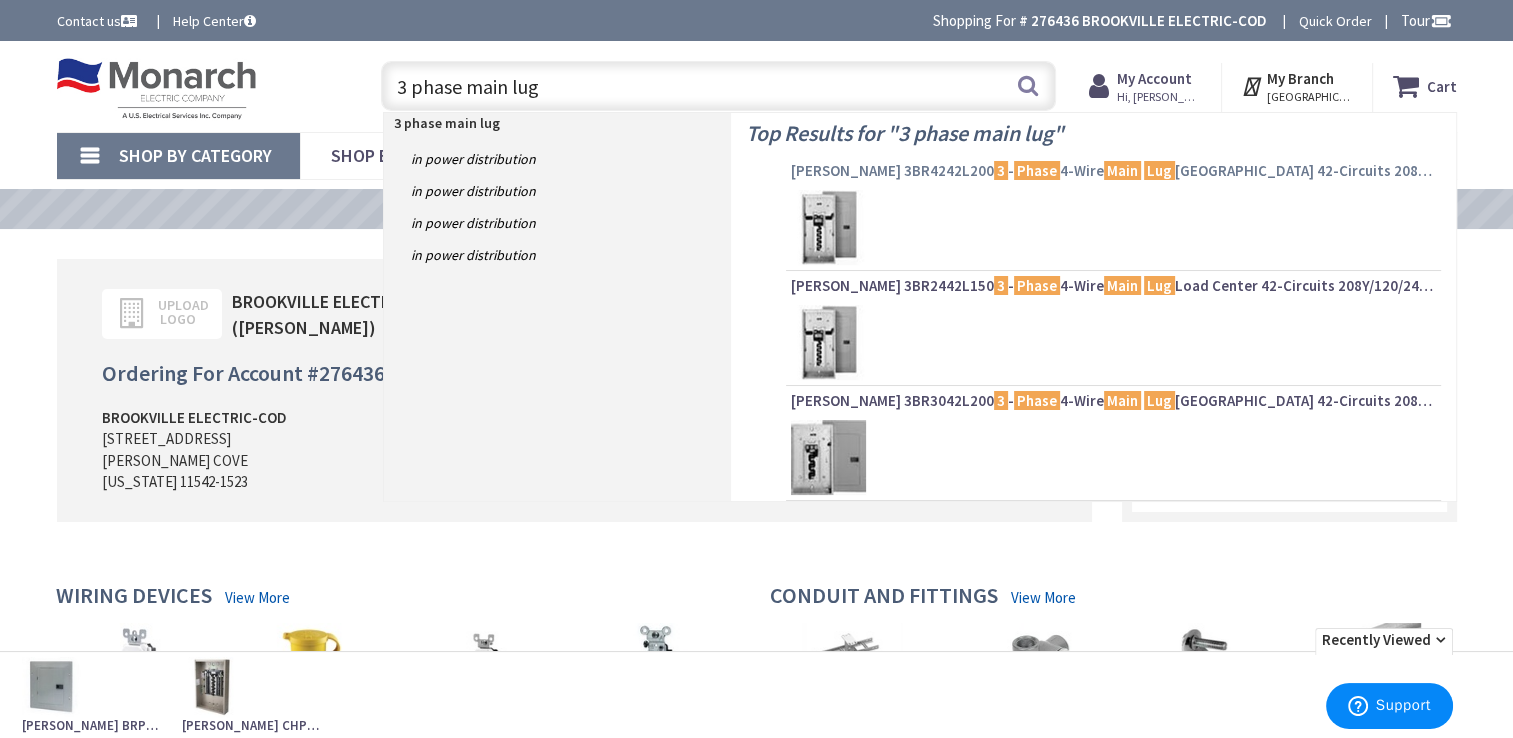 type on "3 phase main lug" 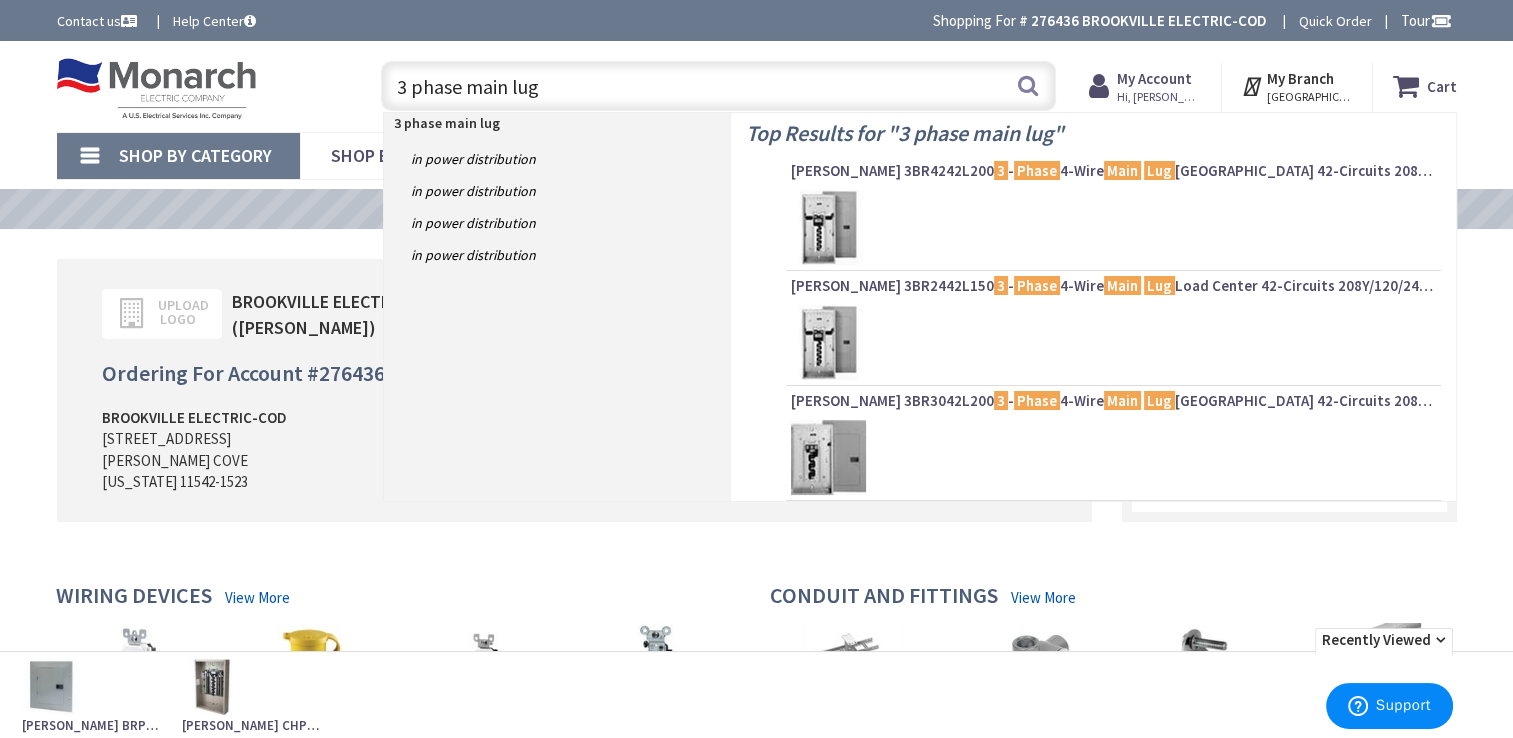 click on "Eaton 3BR4242L200  3 - Phase  4-Wire  Main   Lug  Load Center 42-Circuits 208Y/120/240-Volt AC 200-Amp NEMA 1" at bounding box center [1113, 171] 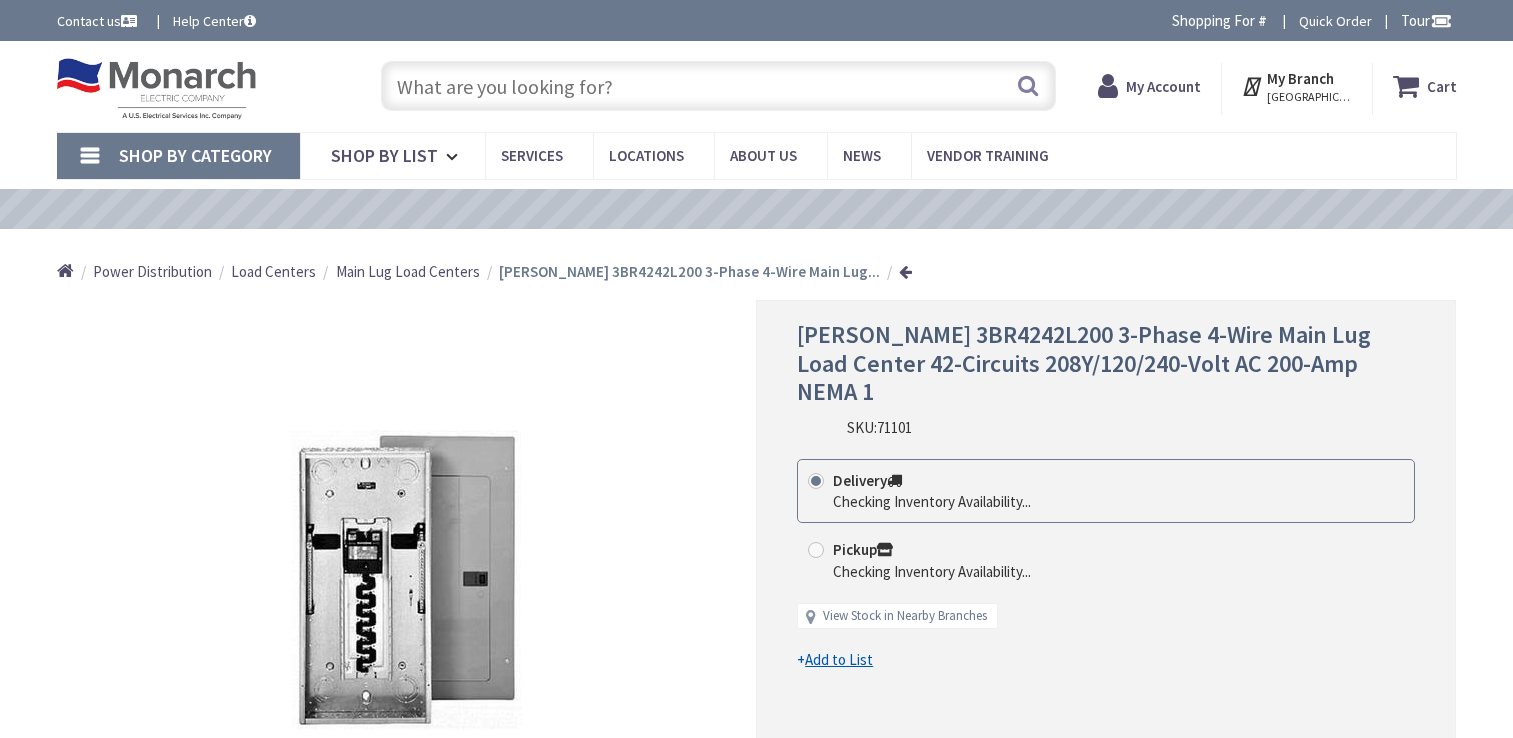 scroll, scrollTop: 0, scrollLeft: 0, axis: both 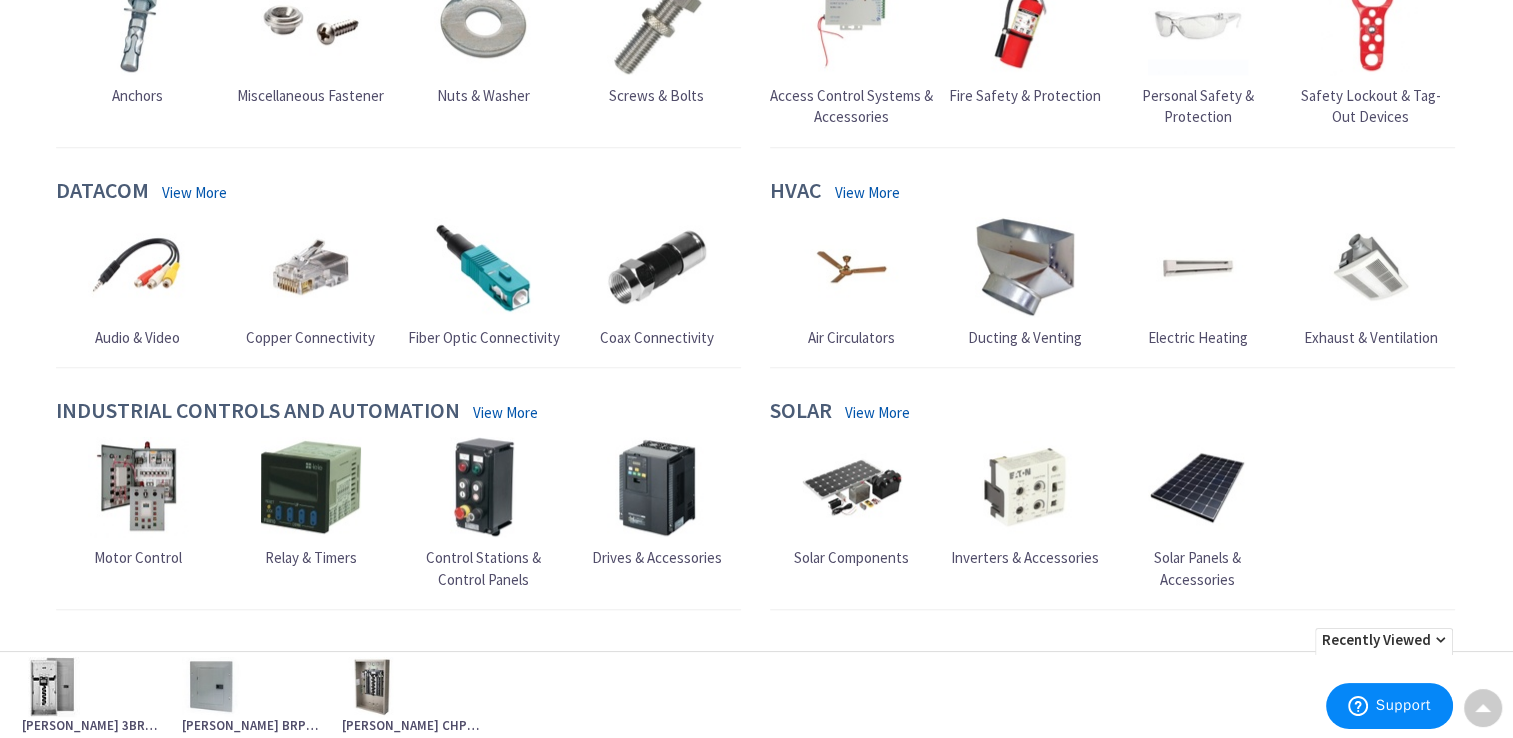 click at bounding box center [52, 687] 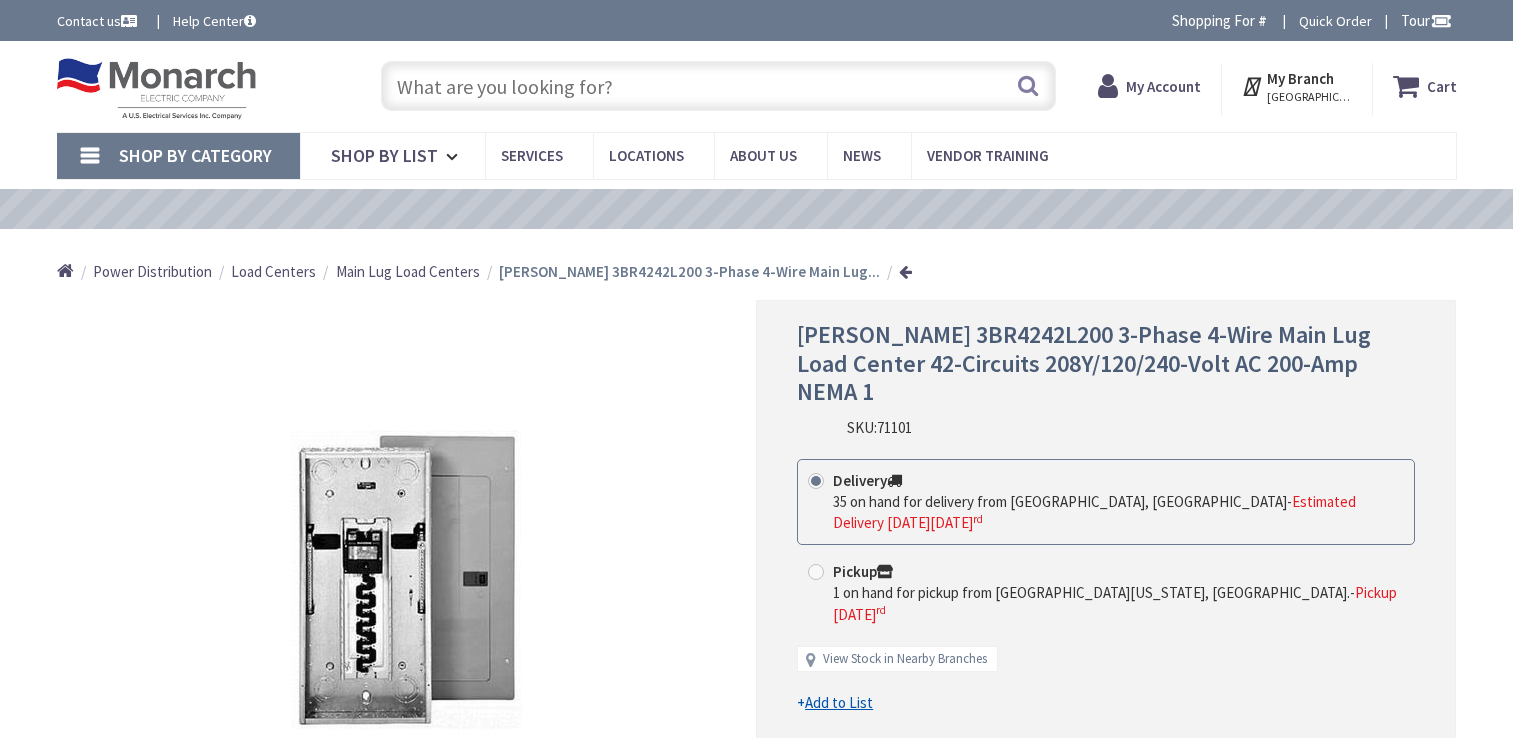 scroll, scrollTop: 0, scrollLeft: 0, axis: both 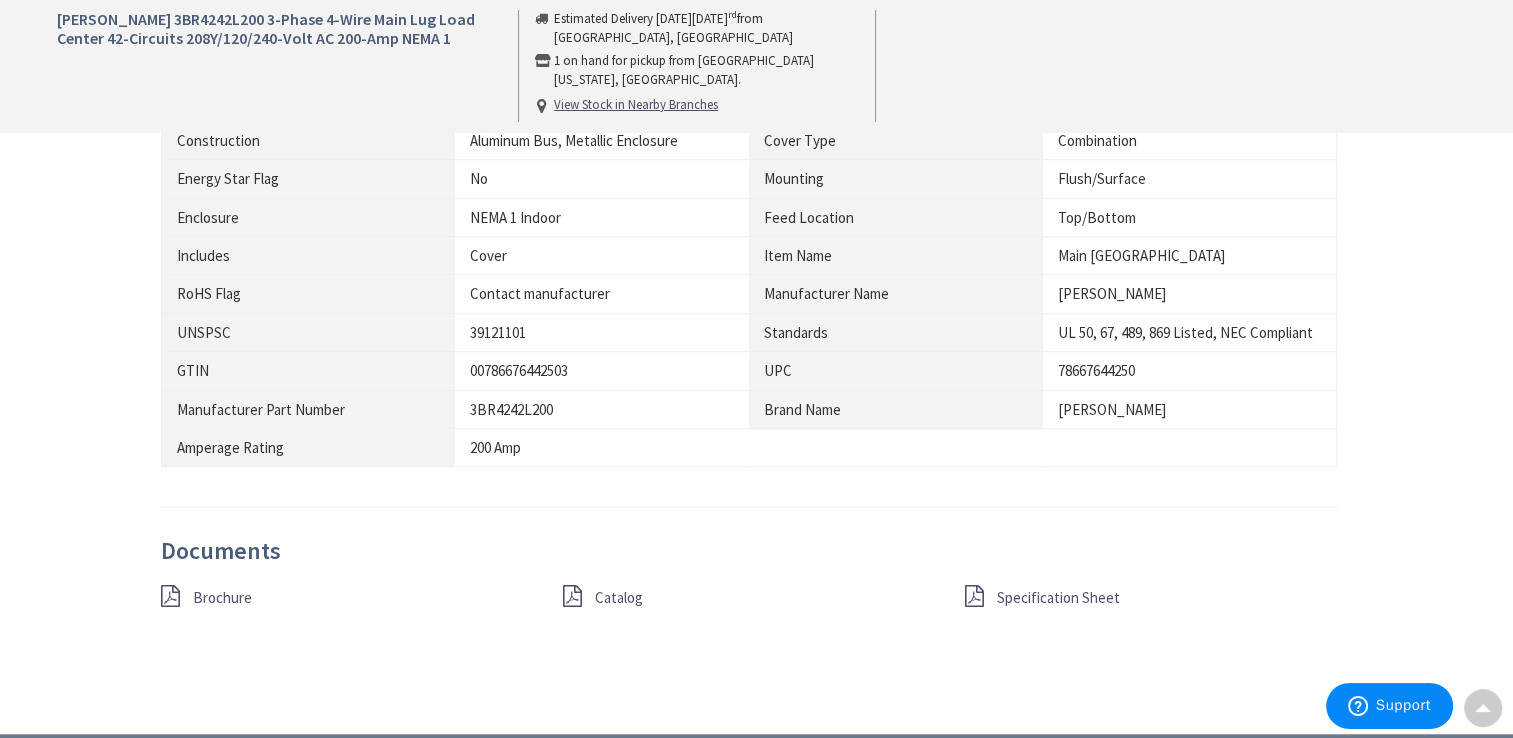 click on "Specification Sheet" at bounding box center [1058, 597] 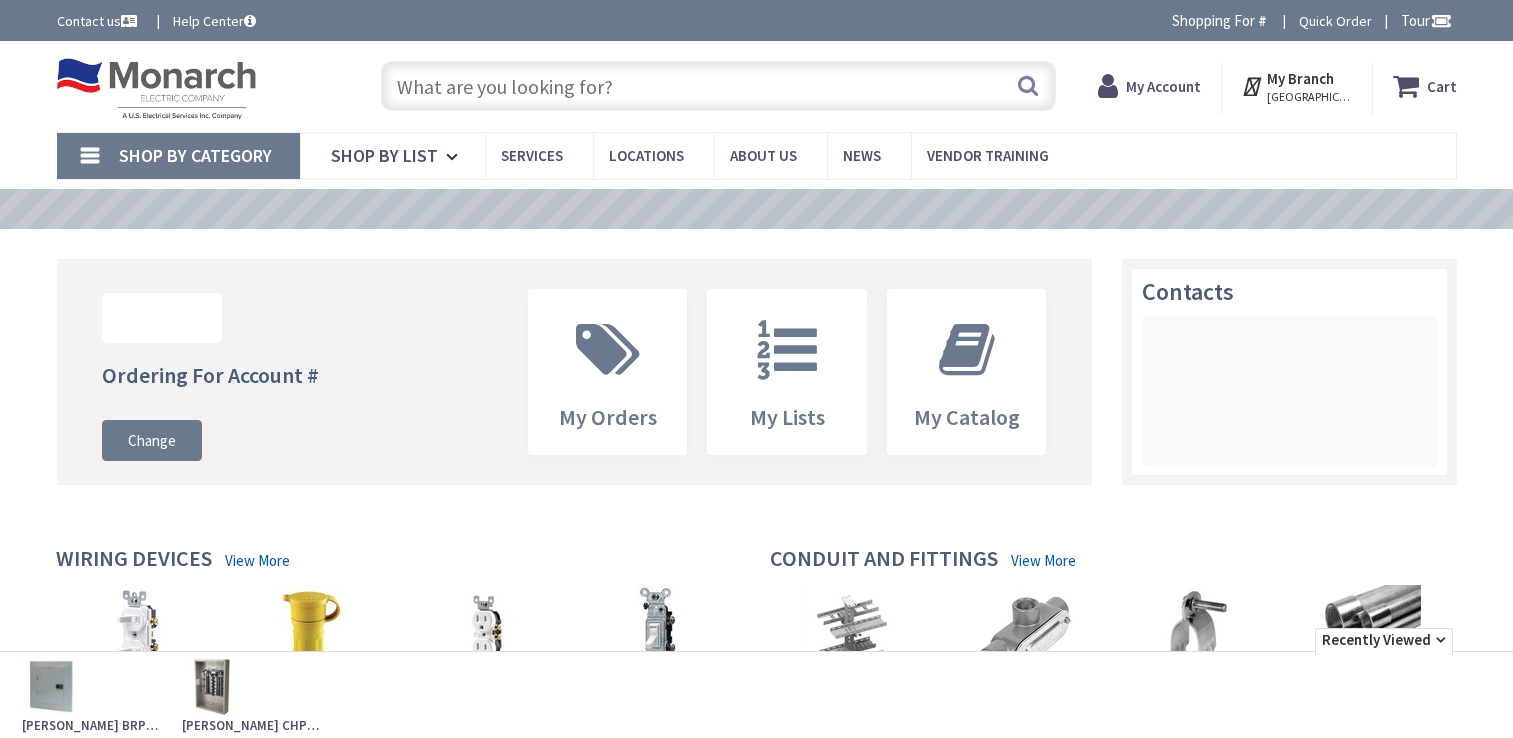 scroll, scrollTop: 0, scrollLeft: 0, axis: both 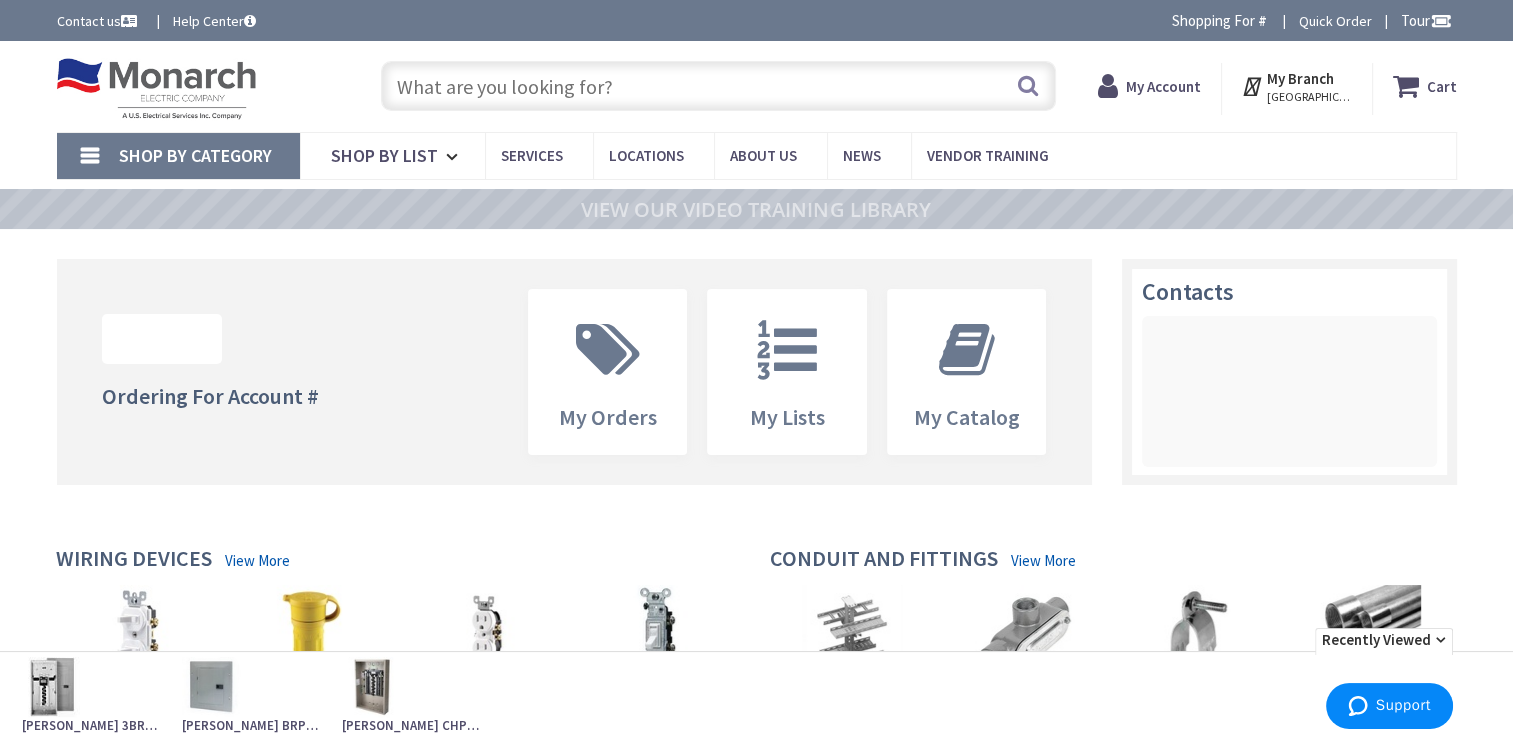 click at bounding box center [718, 86] 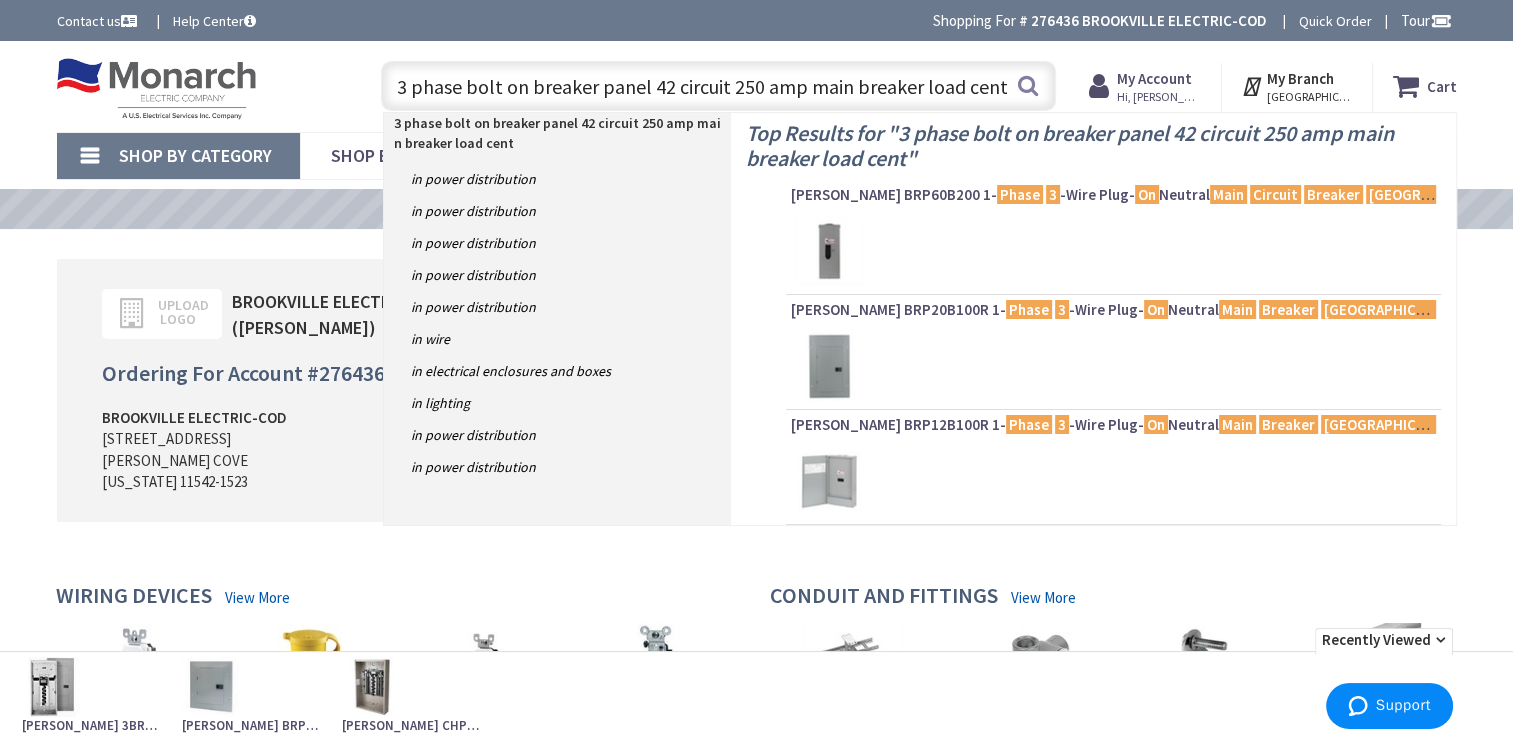 type on "3 phase bolt on breaker panel 42 circuit 250 amp main breaker load center" 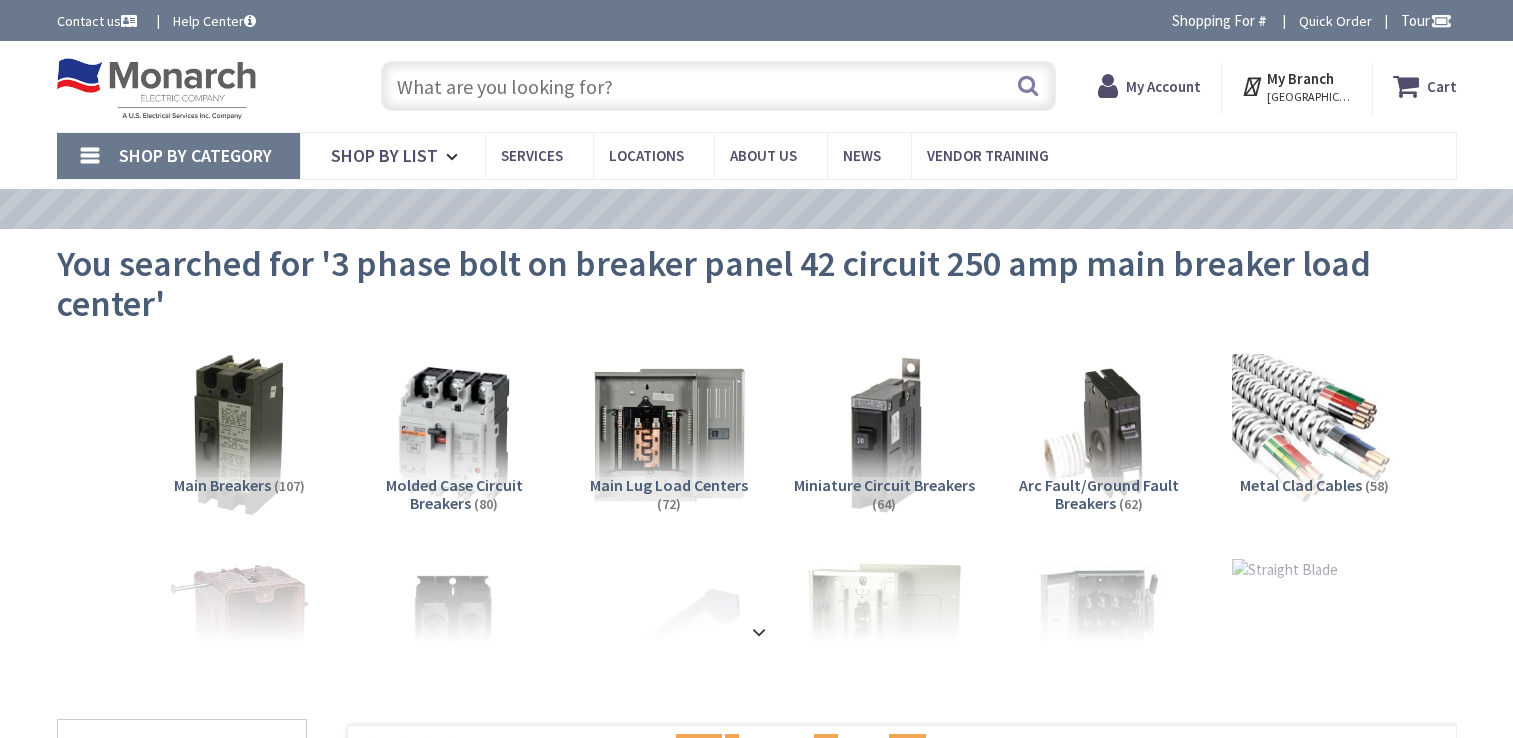 scroll, scrollTop: 0, scrollLeft: 0, axis: both 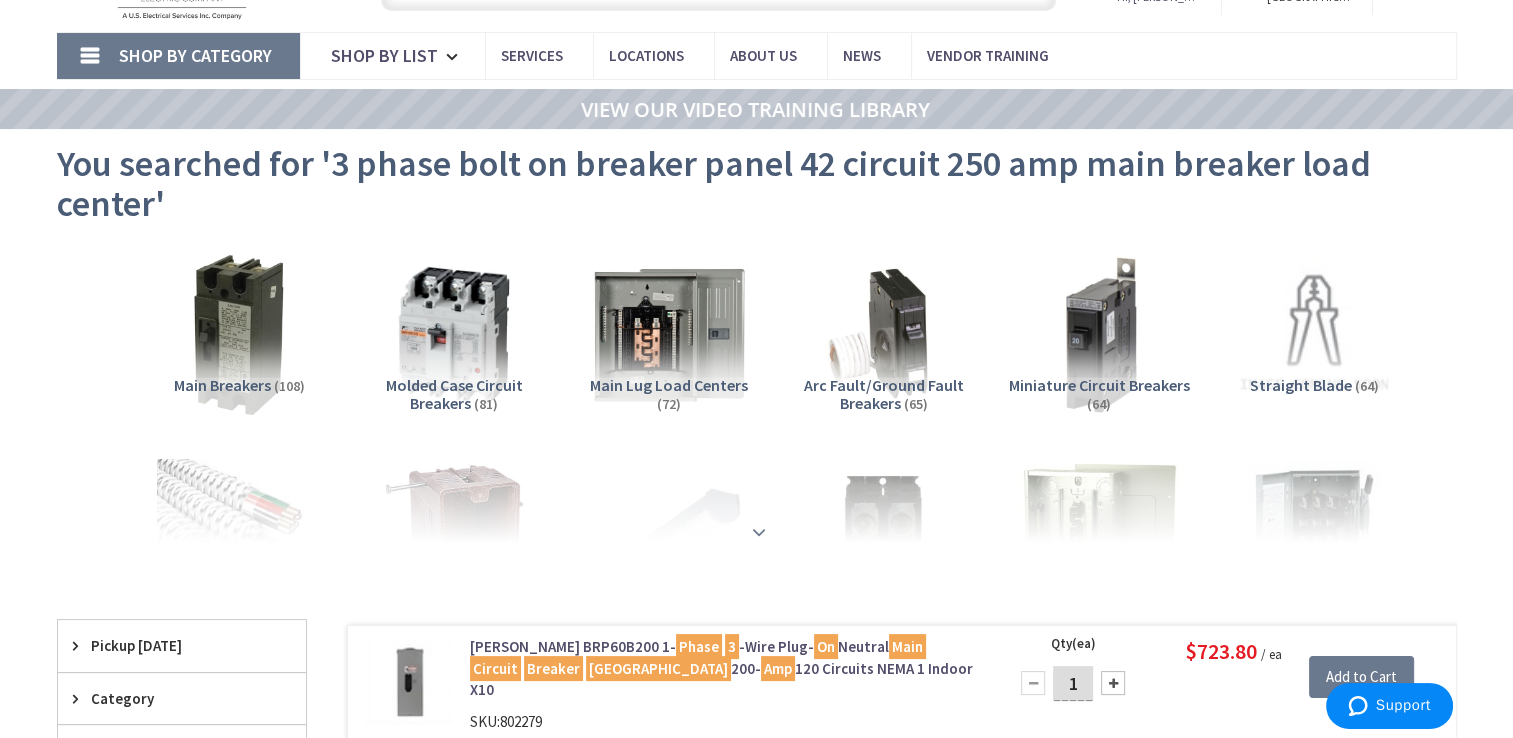 click at bounding box center [759, 532] 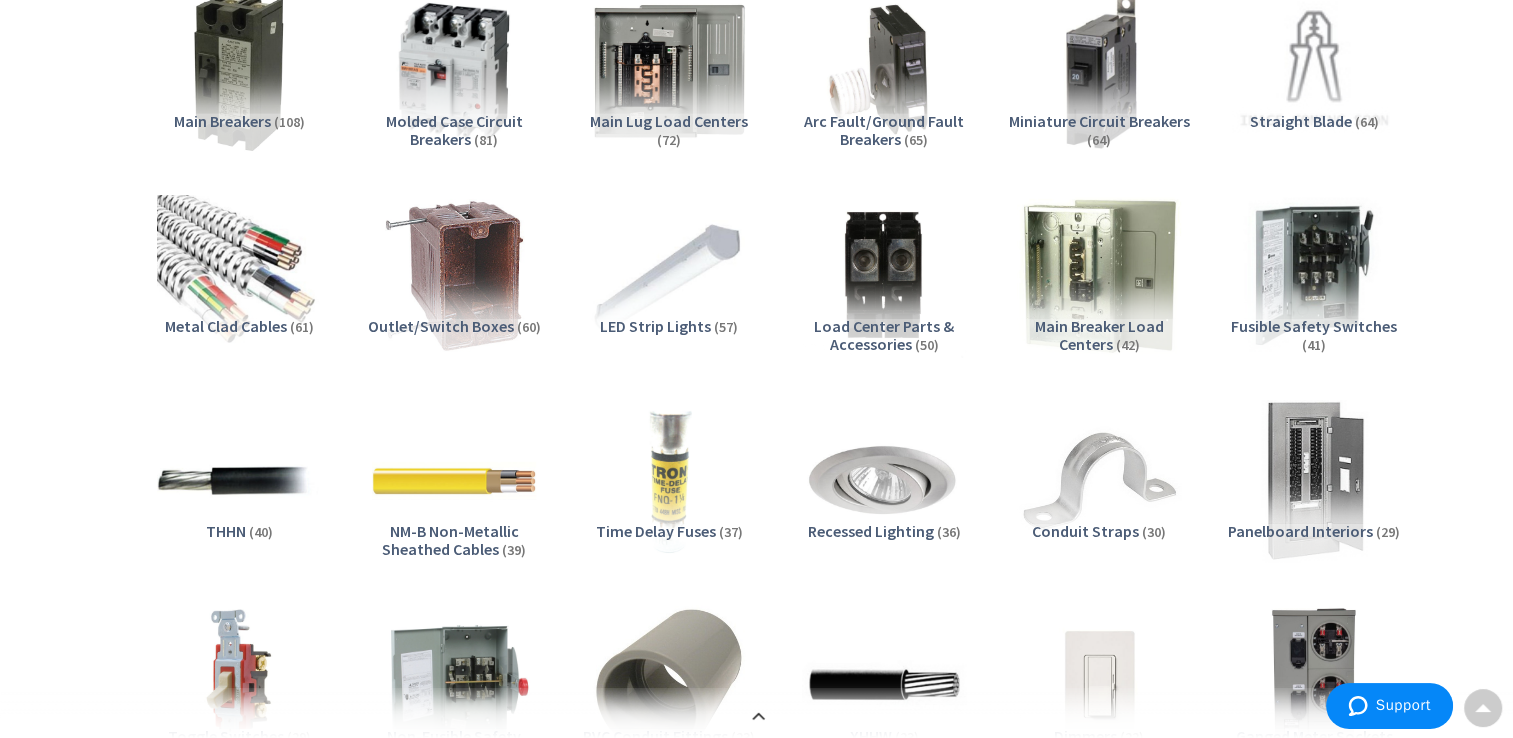 scroll, scrollTop: 400, scrollLeft: 0, axis: vertical 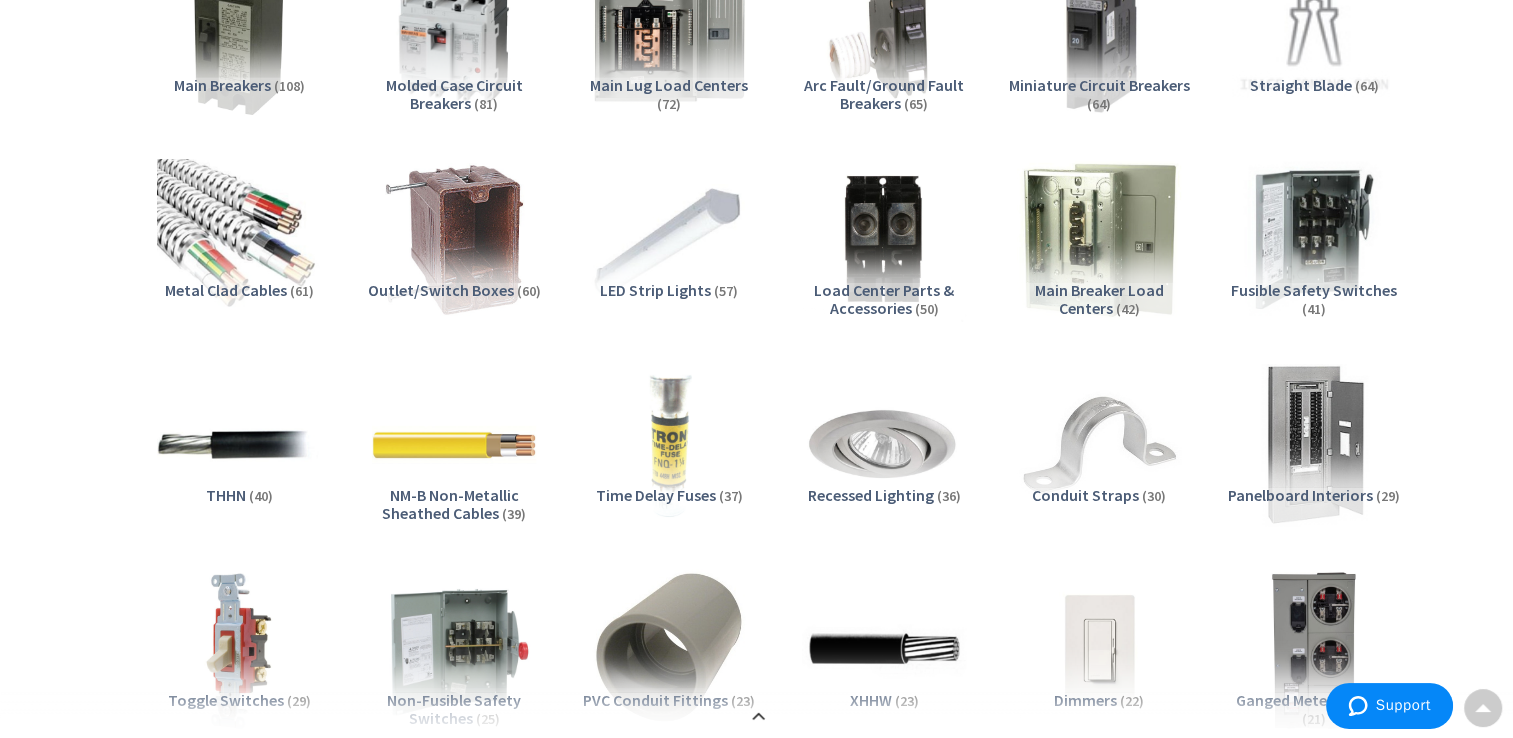 click on "Panelboard Interiors" at bounding box center [1300, 495] 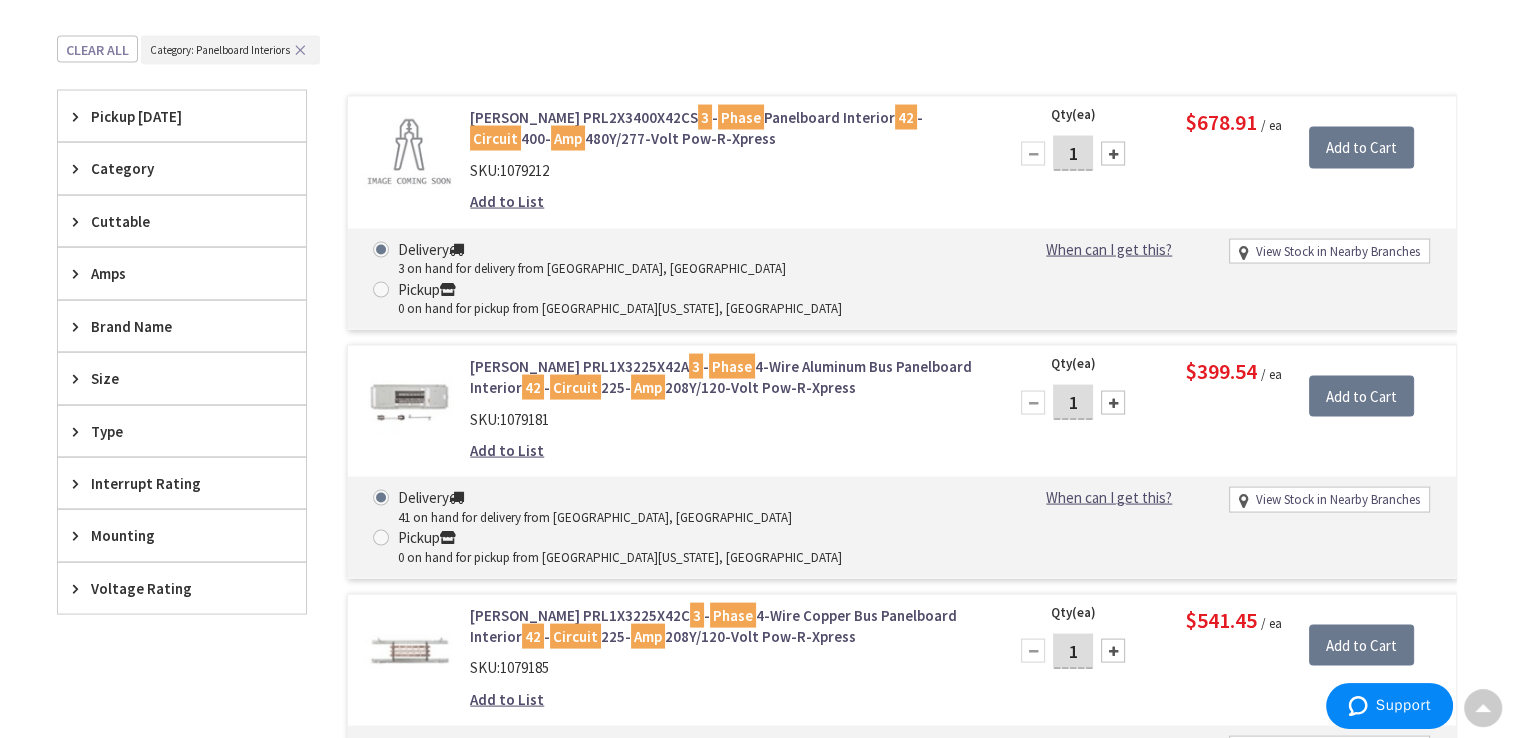 scroll, scrollTop: 3877, scrollLeft: 0, axis: vertical 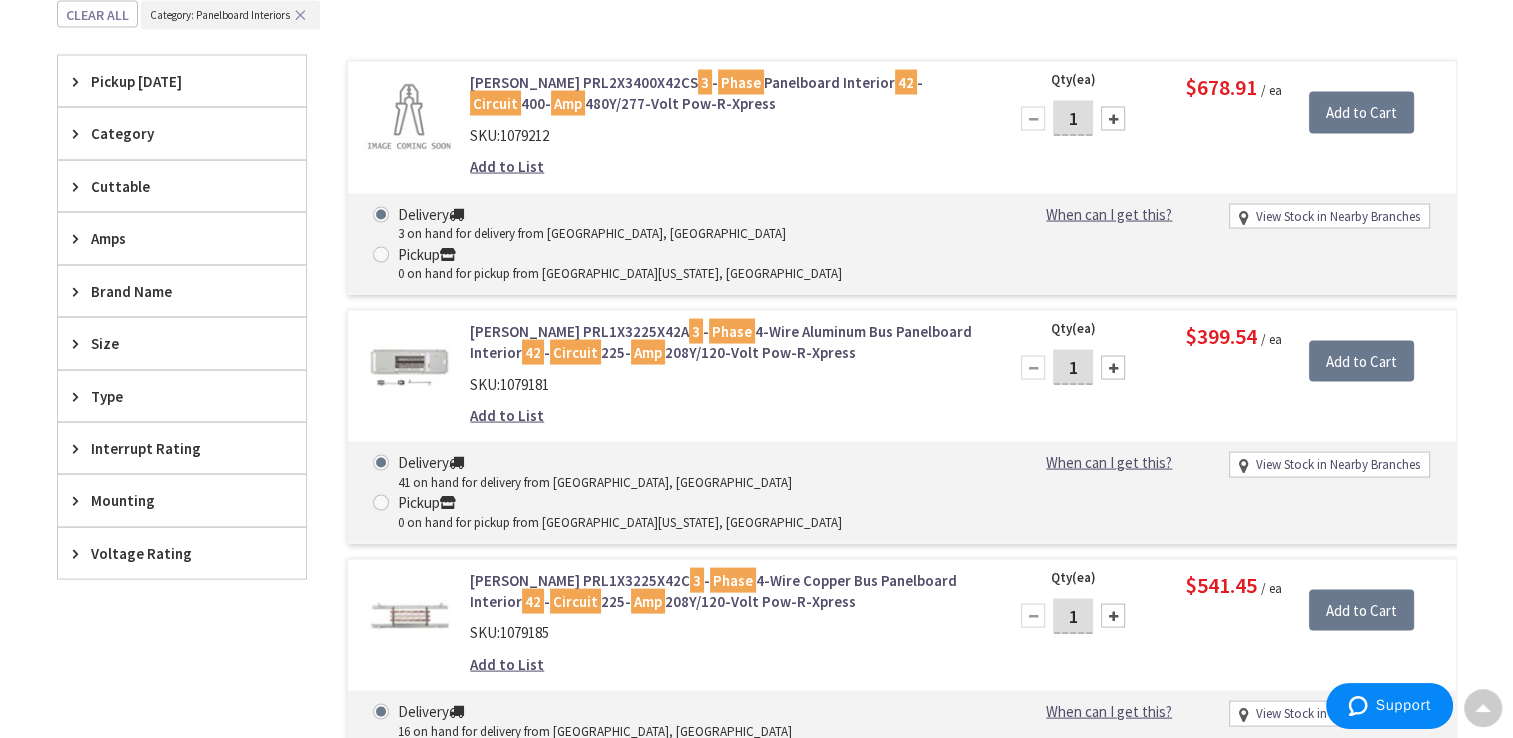 click on "Eaton PRL1X3225X42A  3 - Phase  4-Wire Aluminum Bus Panelboard Interior  42 - Circuit  225- Amp  208Y/120-Volt Pow-R-Xpress" at bounding box center (724, 342) 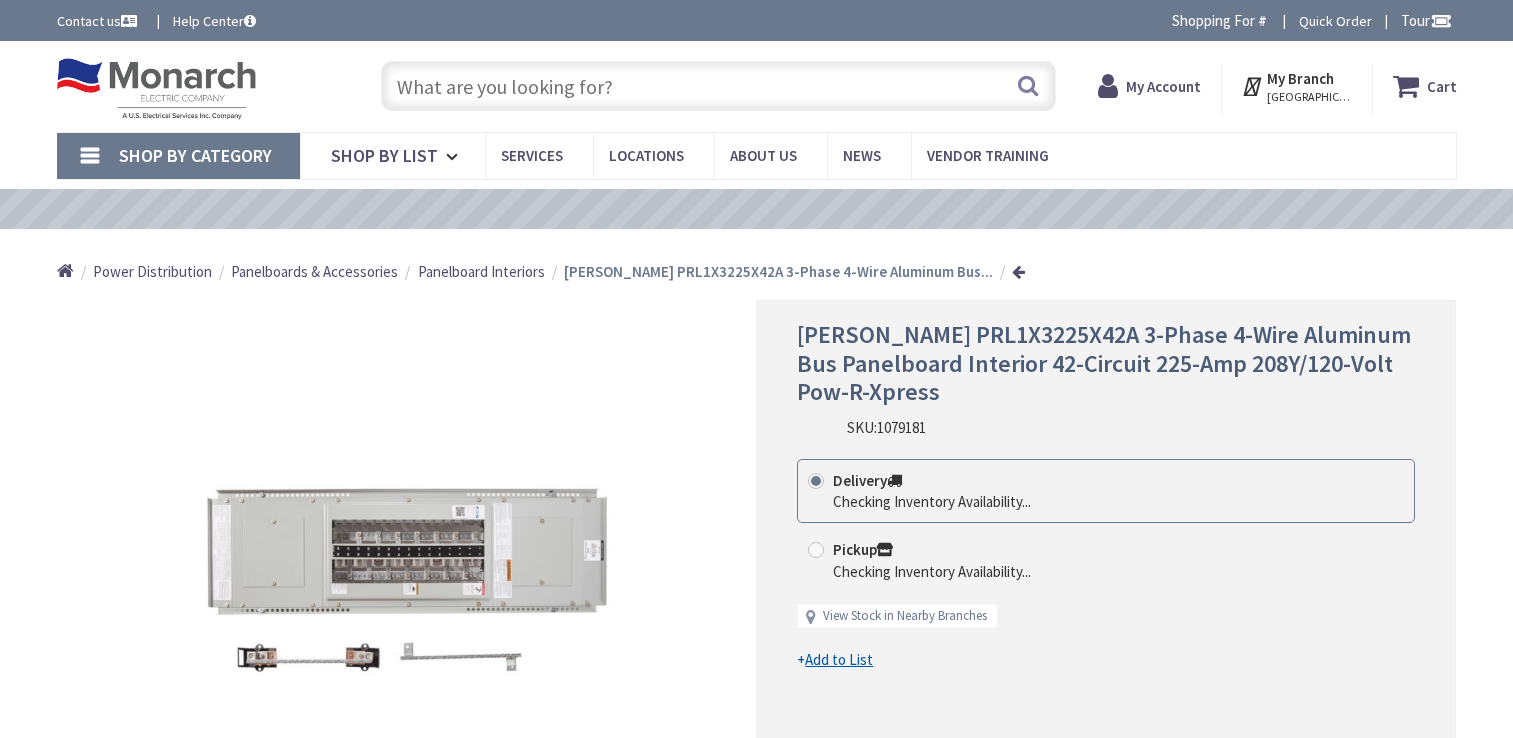 scroll, scrollTop: 0, scrollLeft: 0, axis: both 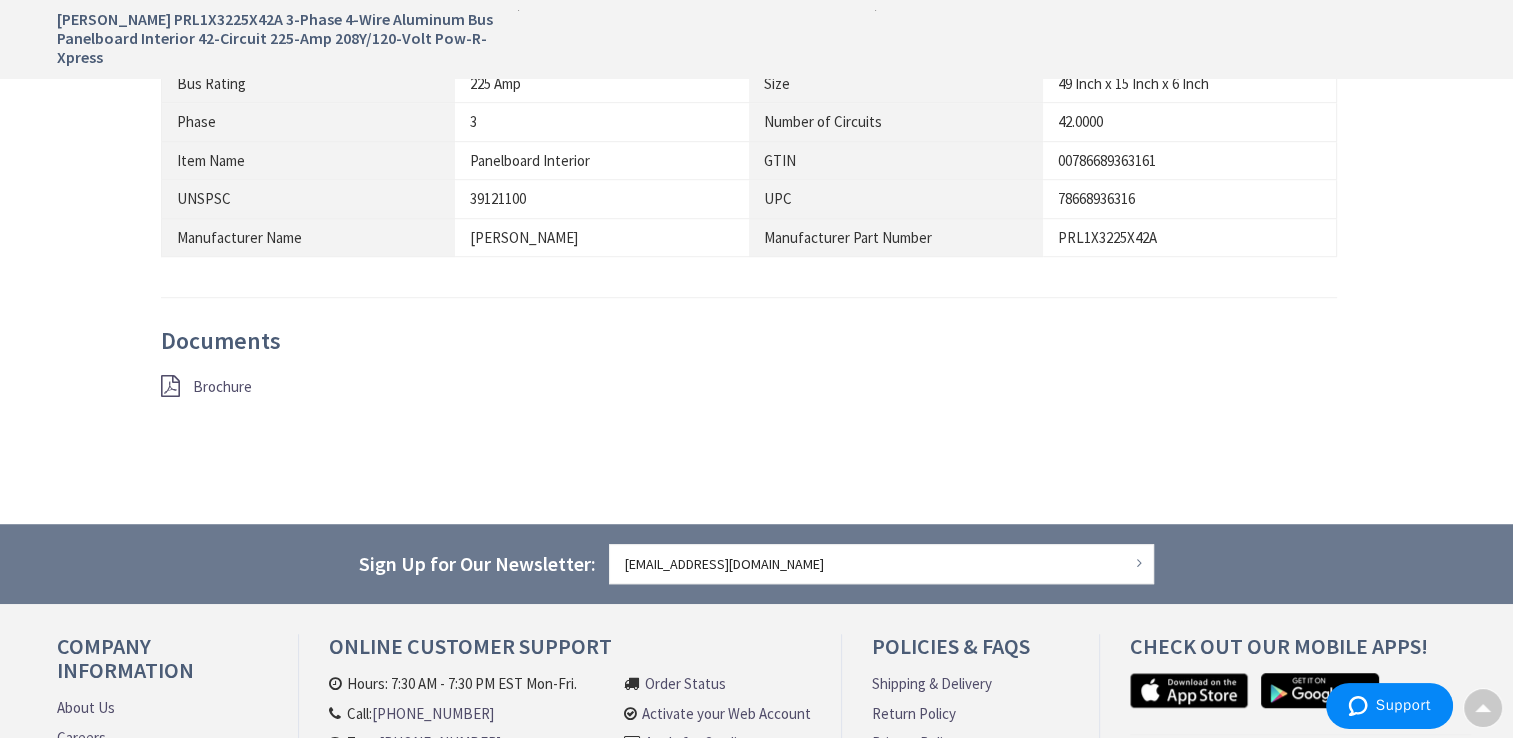 click on "Brochure" at bounding box center [222, 386] 